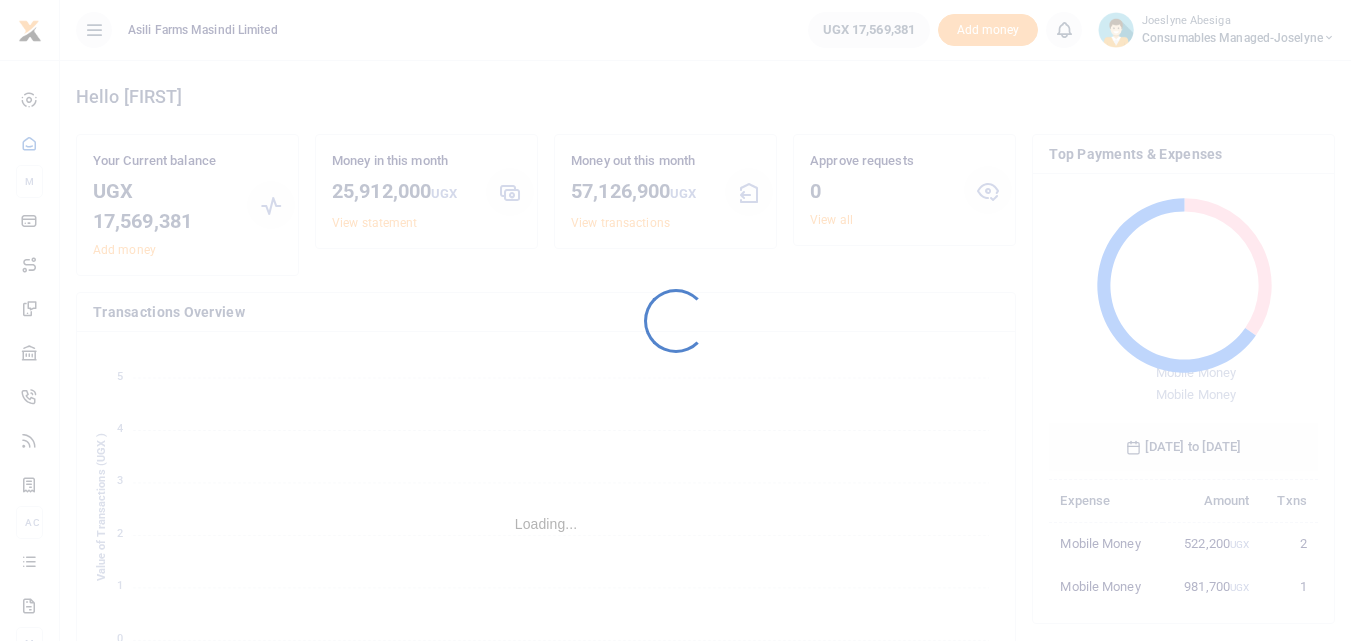 scroll, scrollTop: 0, scrollLeft: 0, axis: both 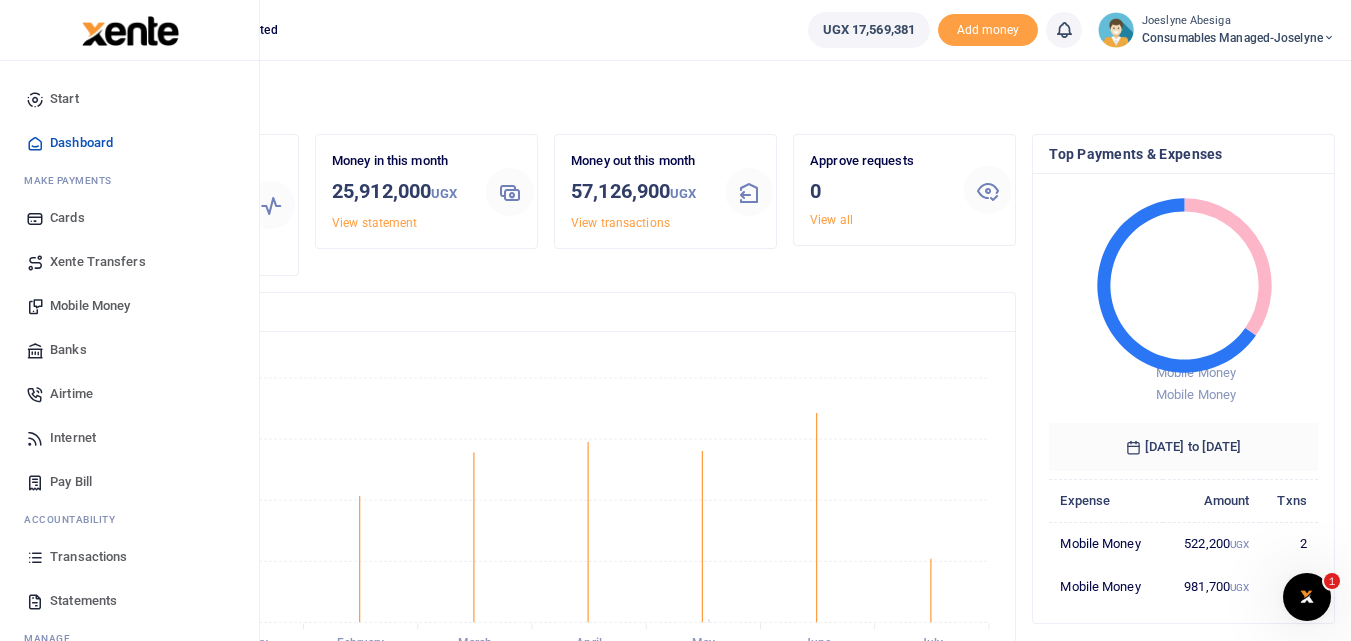click on "Mobile Money" at bounding box center (90, 306) 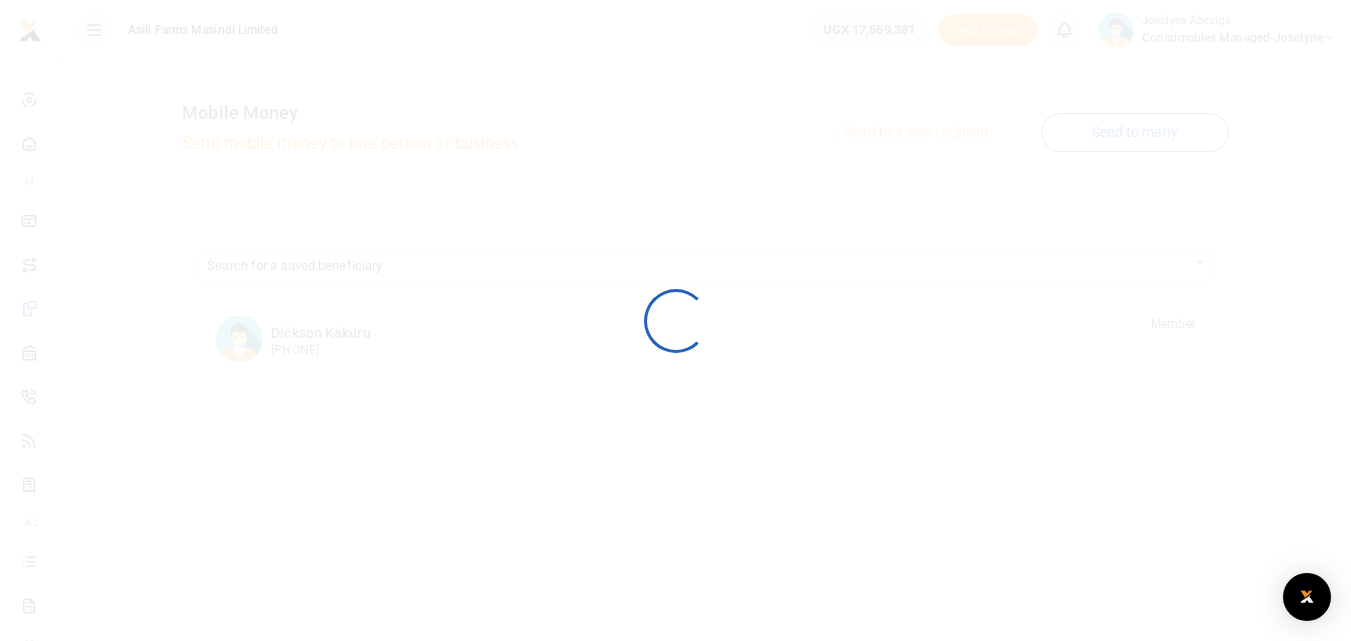 scroll, scrollTop: 0, scrollLeft: 0, axis: both 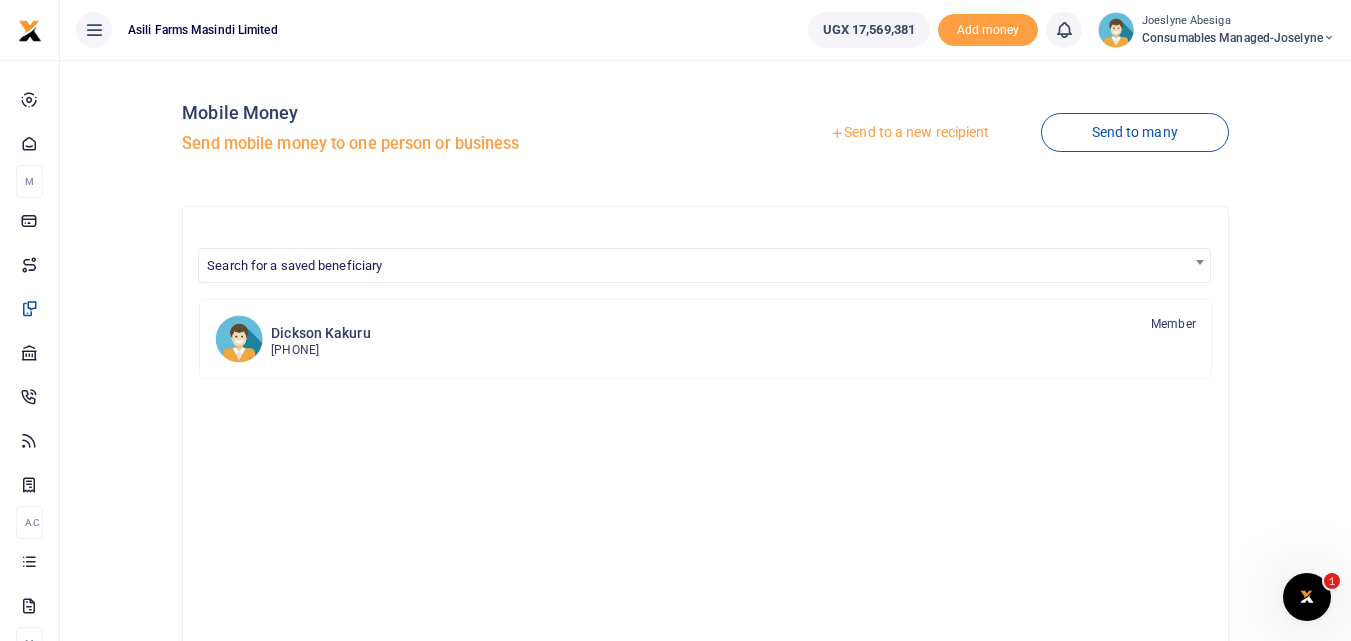 click on "Send to a new recipient" at bounding box center (909, 133) 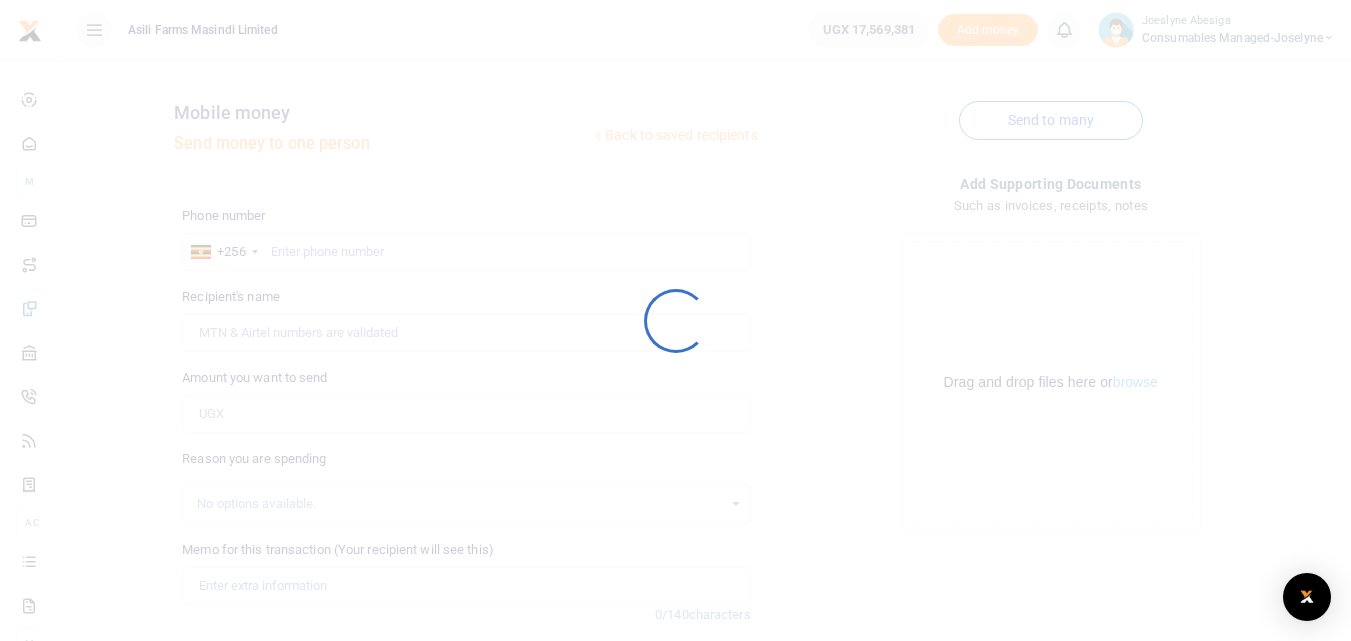 scroll, scrollTop: 0, scrollLeft: 0, axis: both 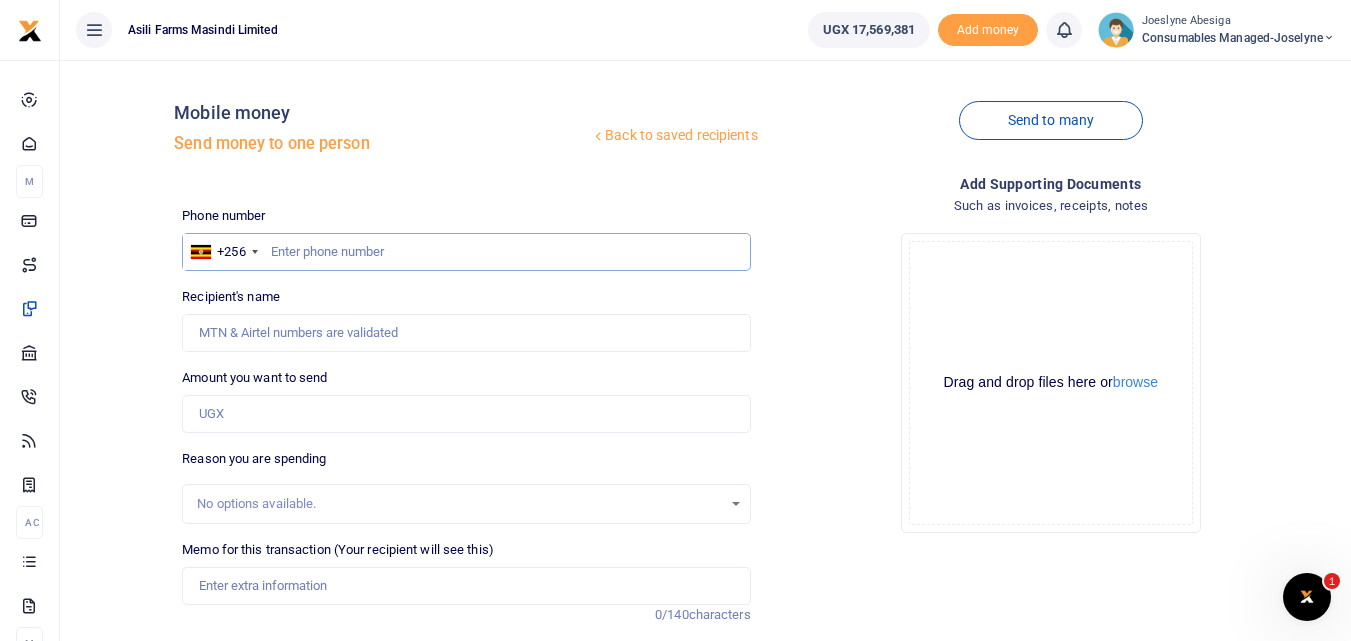 click at bounding box center (466, 252) 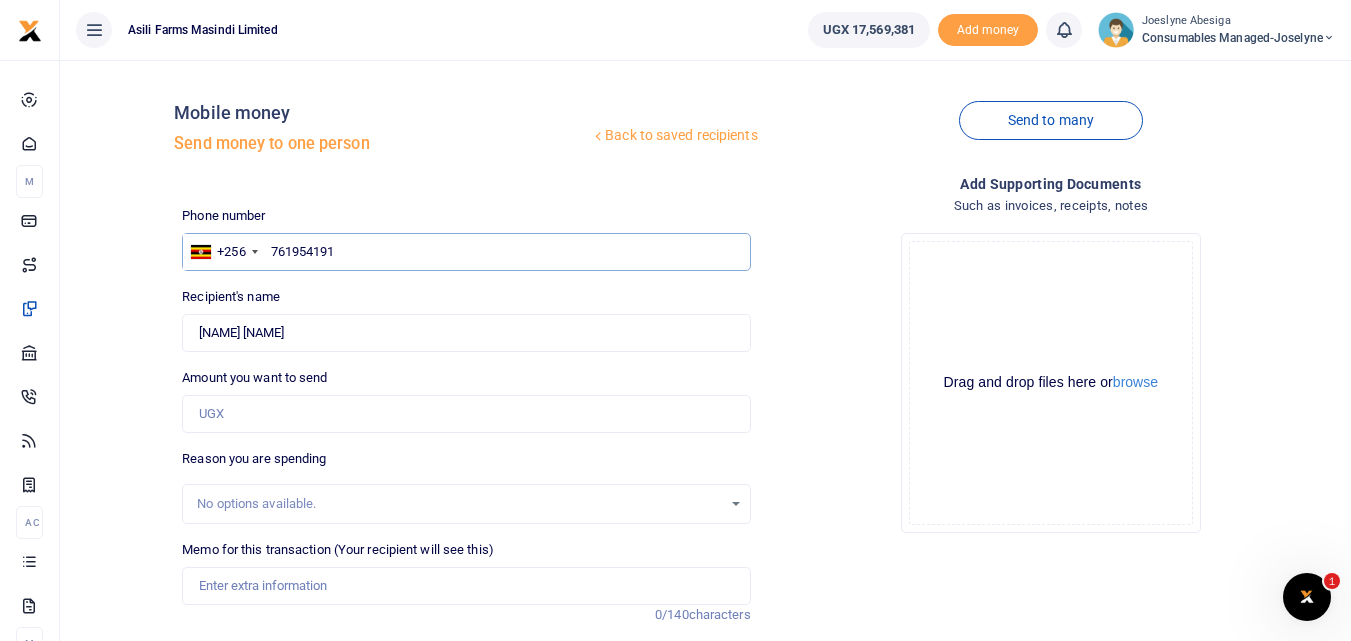 type on "761954191" 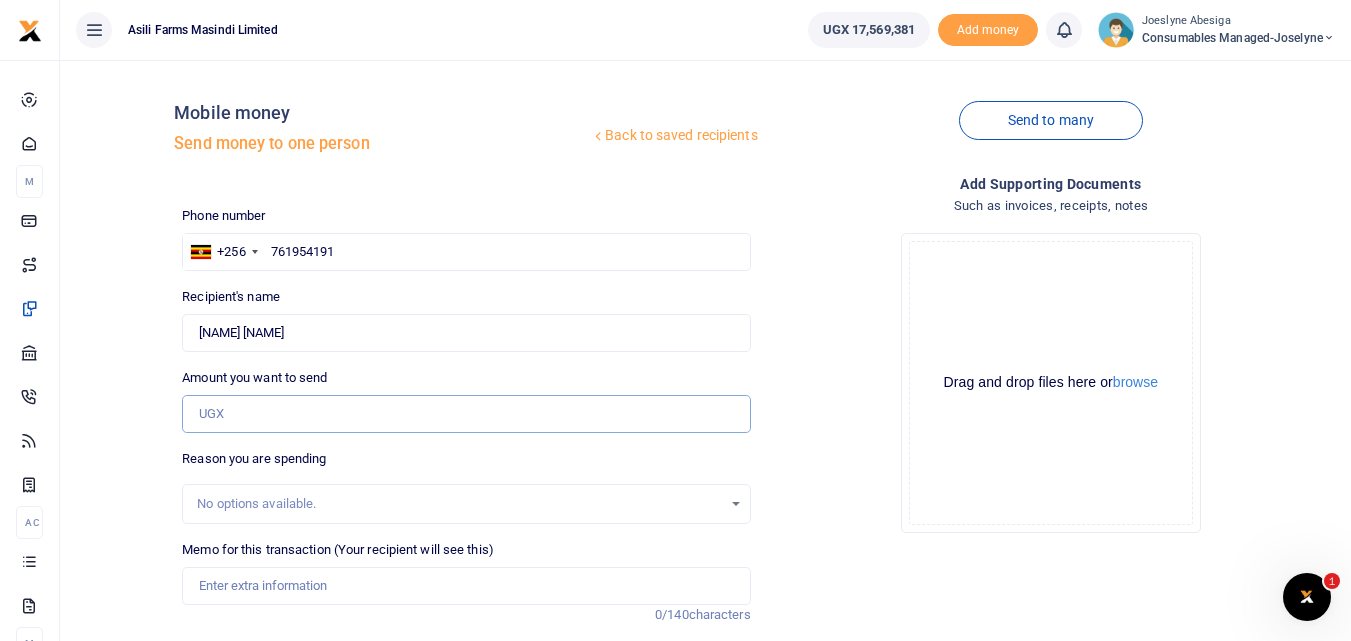 click on "Amount you want to send" at bounding box center [466, 414] 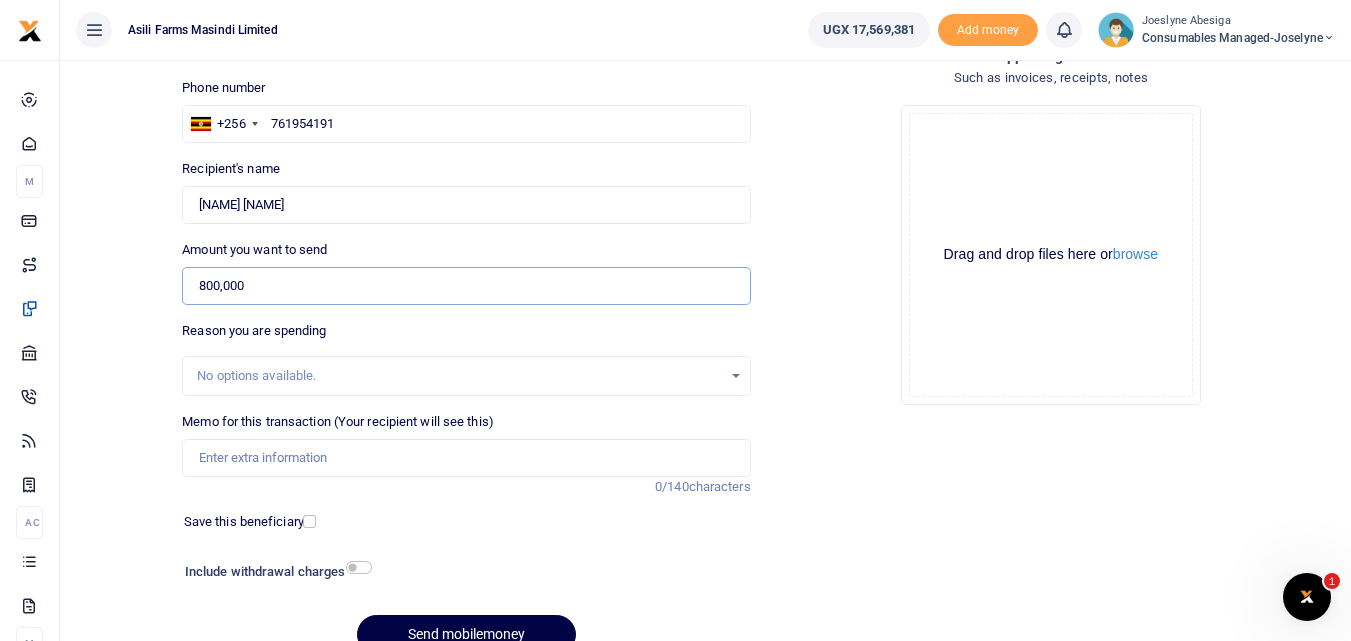 scroll, scrollTop: 136, scrollLeft: 0, axis: vertical 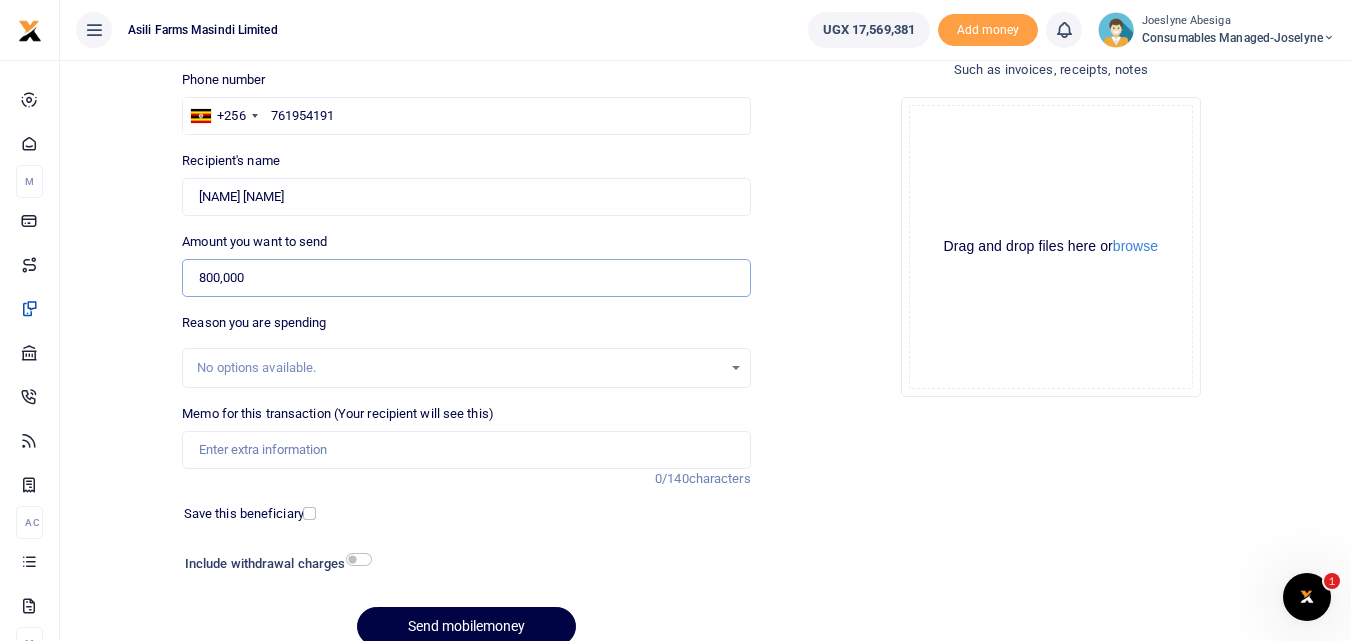 type on "800,000" 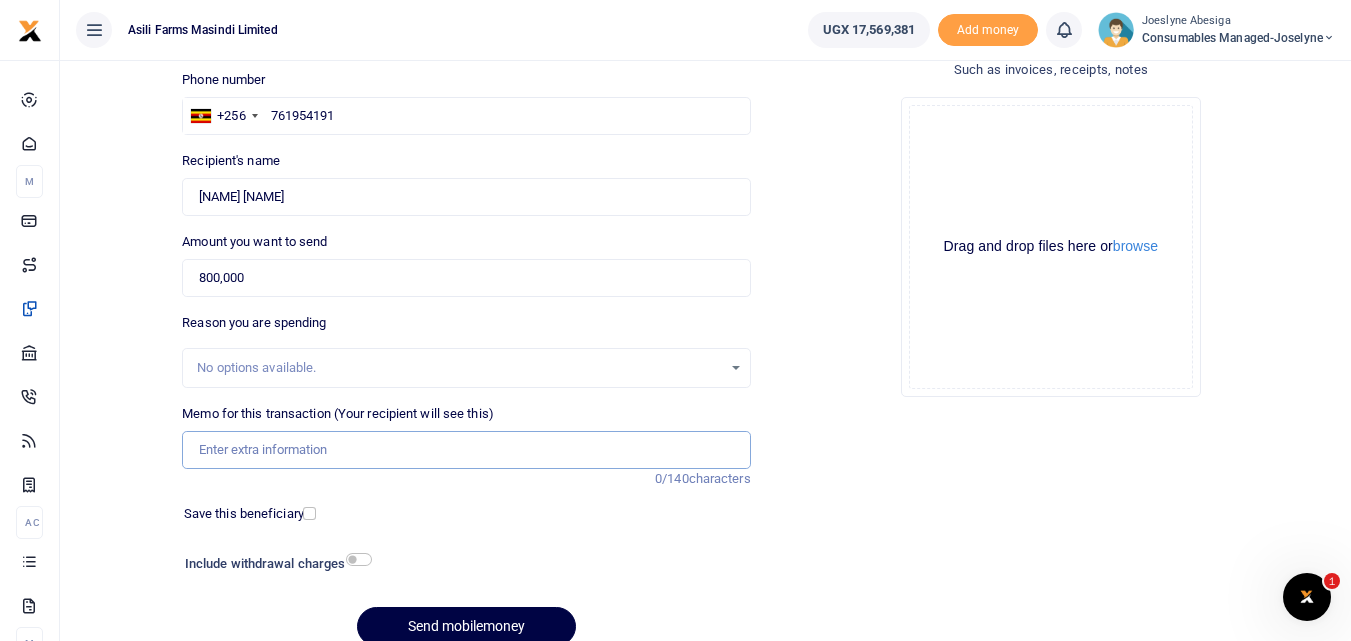 click on "Memo for this transaction (Your recipient will see this)" at bounding box center [466, 450] 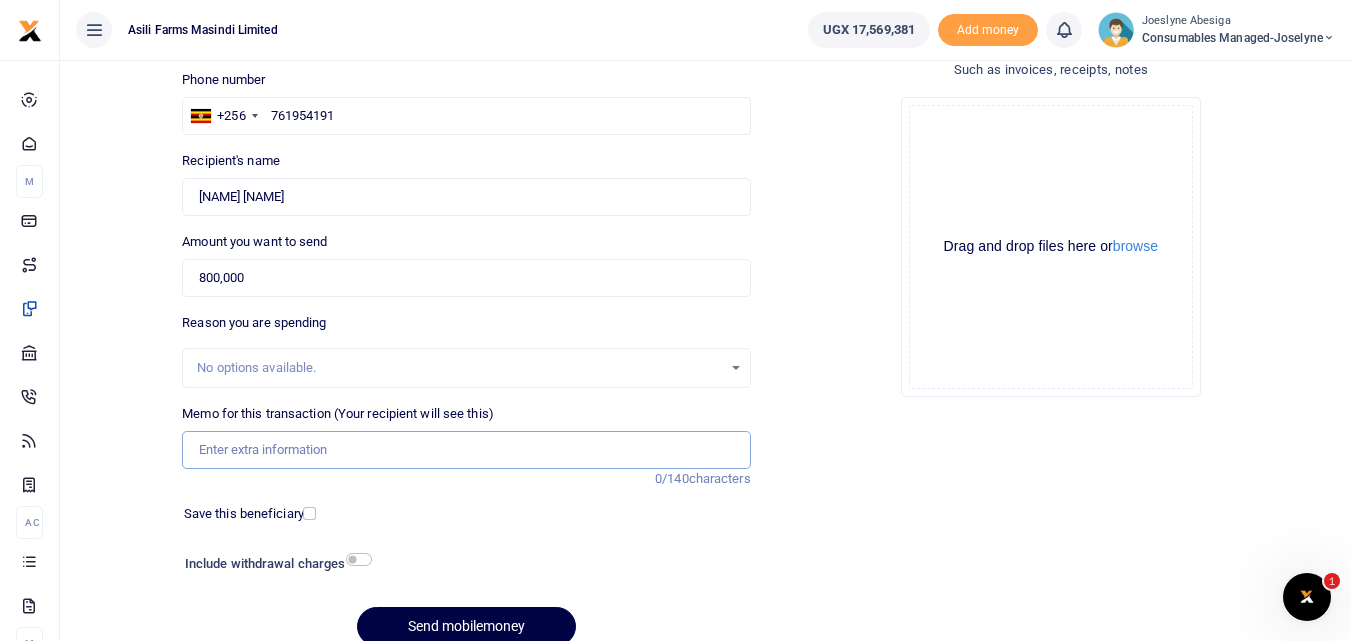click on "Memo for this transaction (Your recipient will see this)" at bounding box center (466, 450) 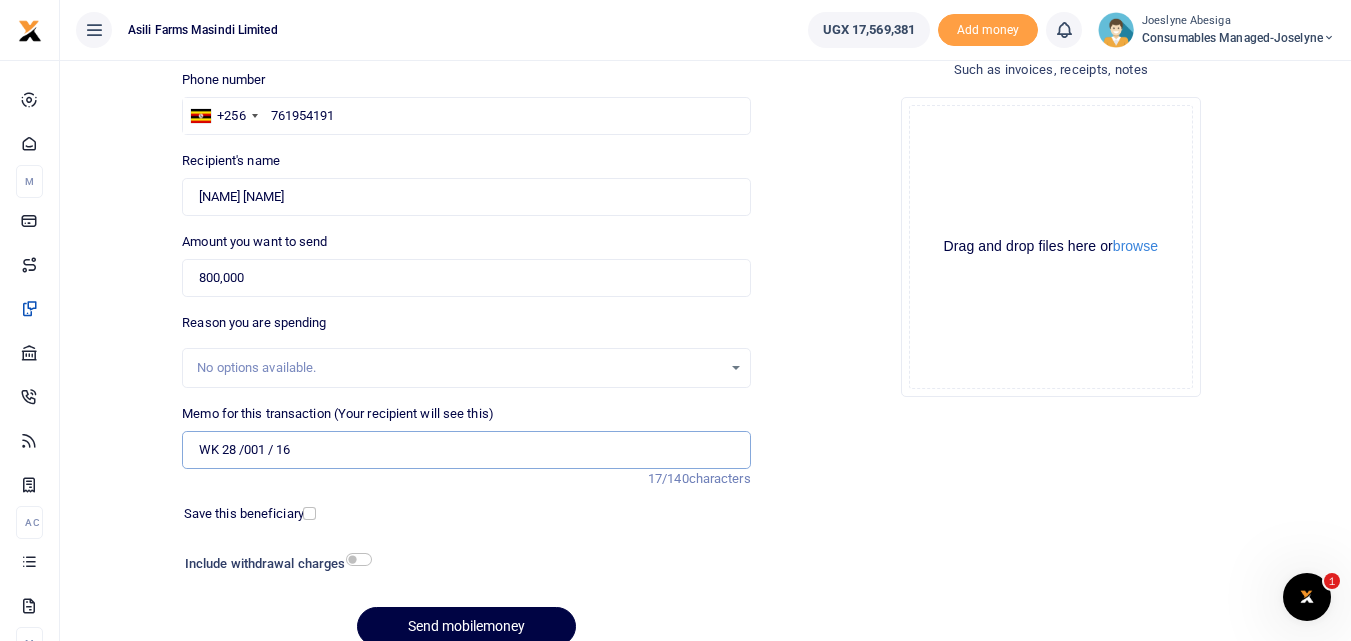 paste on "Hydraulic Pipes 1/4''" 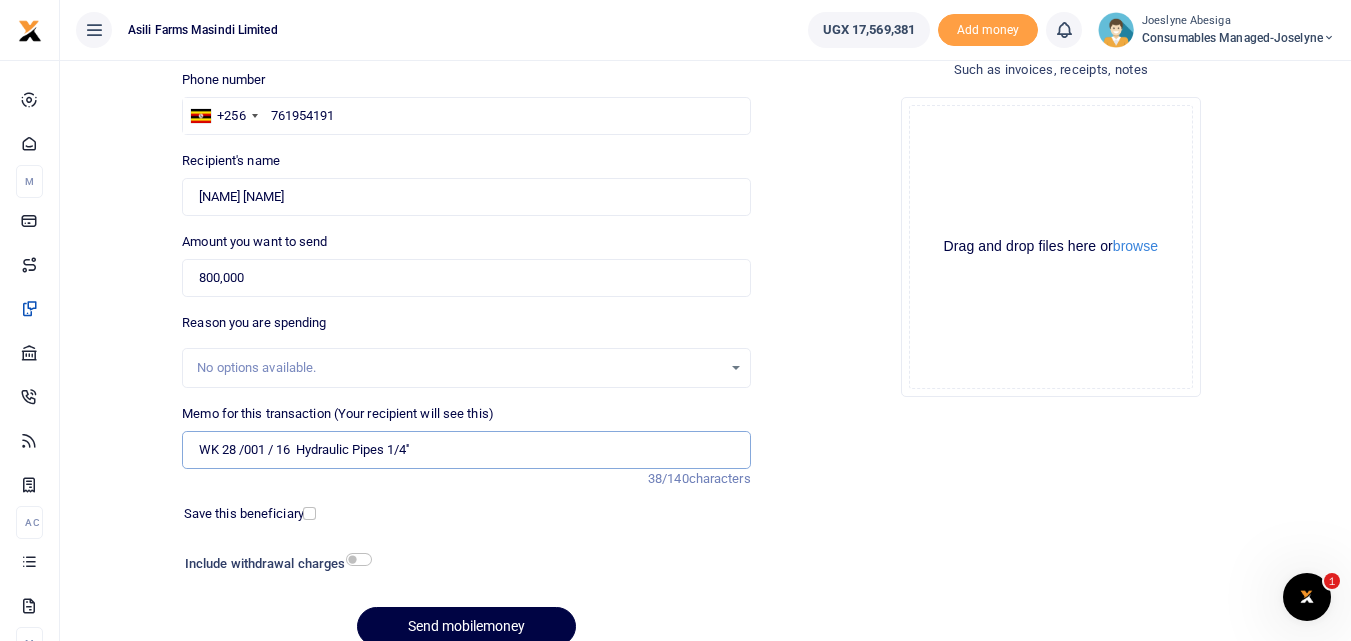 click on "WK 28 /001 / 16  Hydraulic Pipes 1/4''" at bounding box center (466, 450) 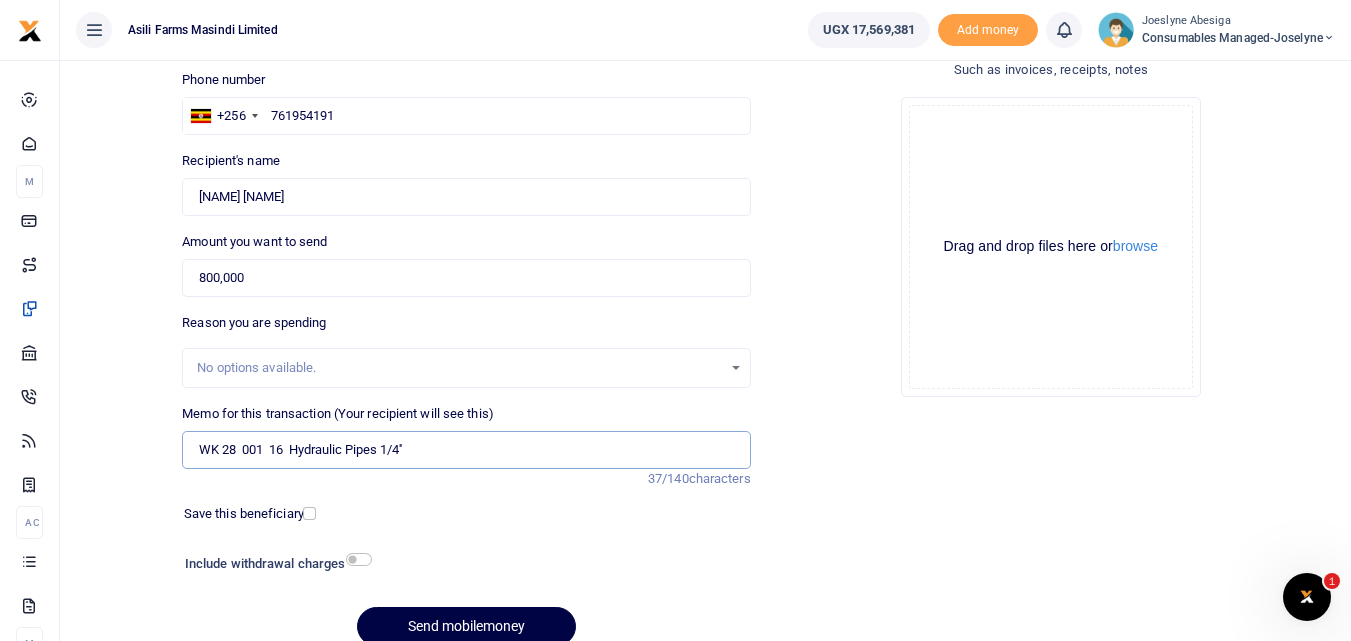 click on "WK 28  001  16  Hydraulic Pipes 1/4''" at bounding box center [466, 450] 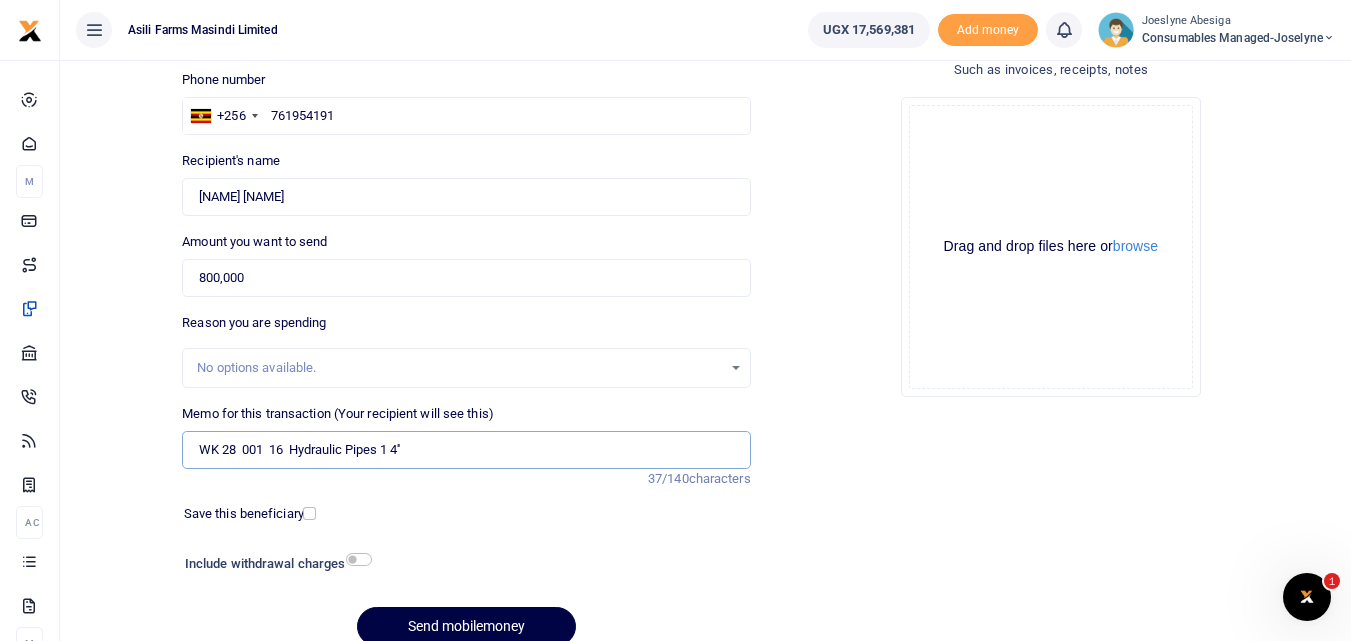 click on "WK 28  001  16  Hydraulic Pipes 1 4''" at bounding box center [466, 450] 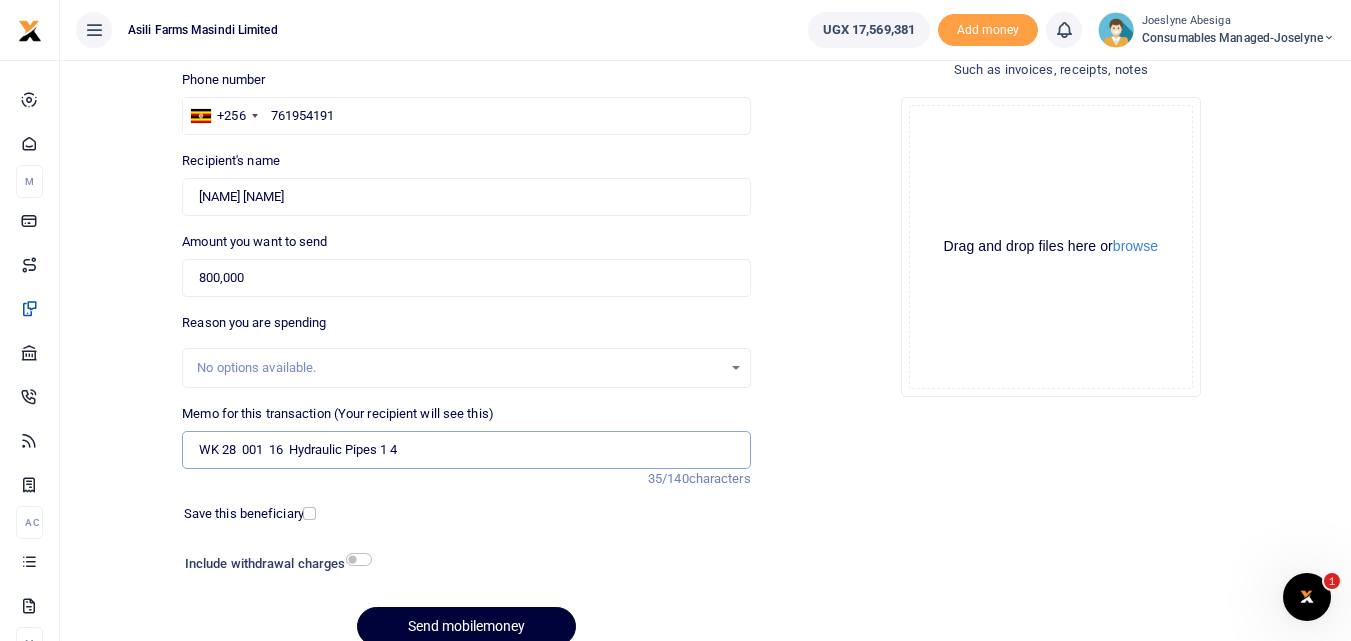 type on "WK 28  001  16  Hydraulic Pipes 1 4" 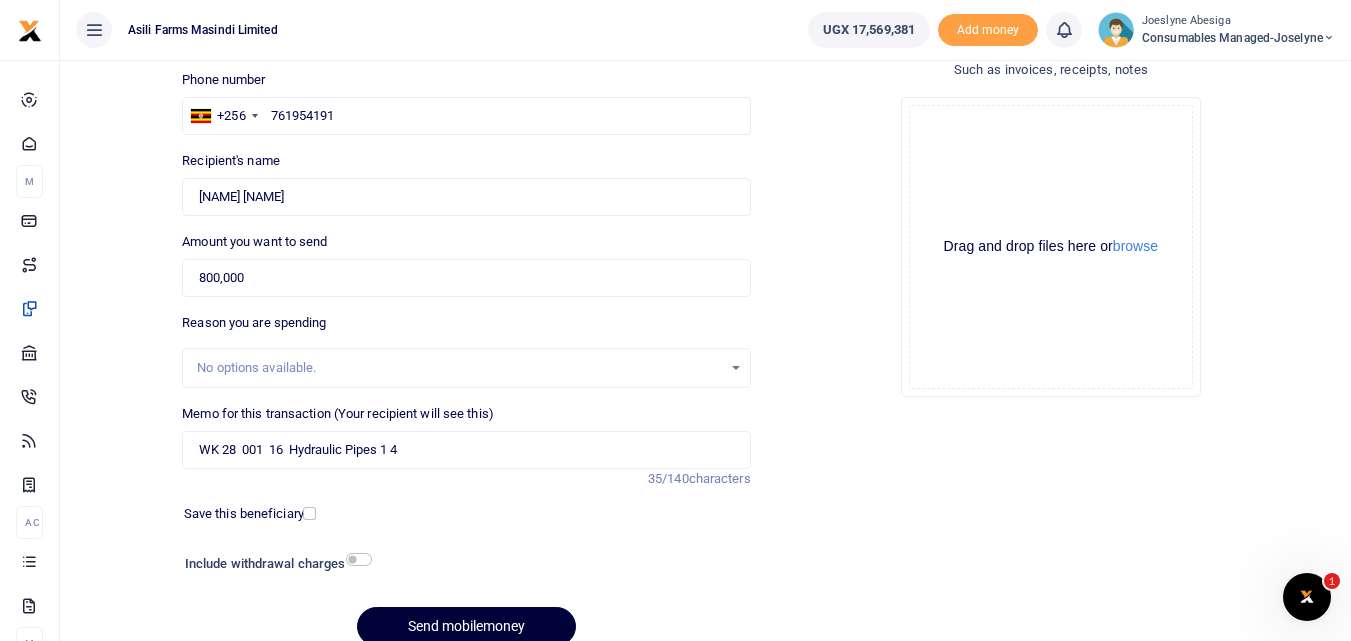 click on "Send mobilemoney" at bounding box center (466, 626) 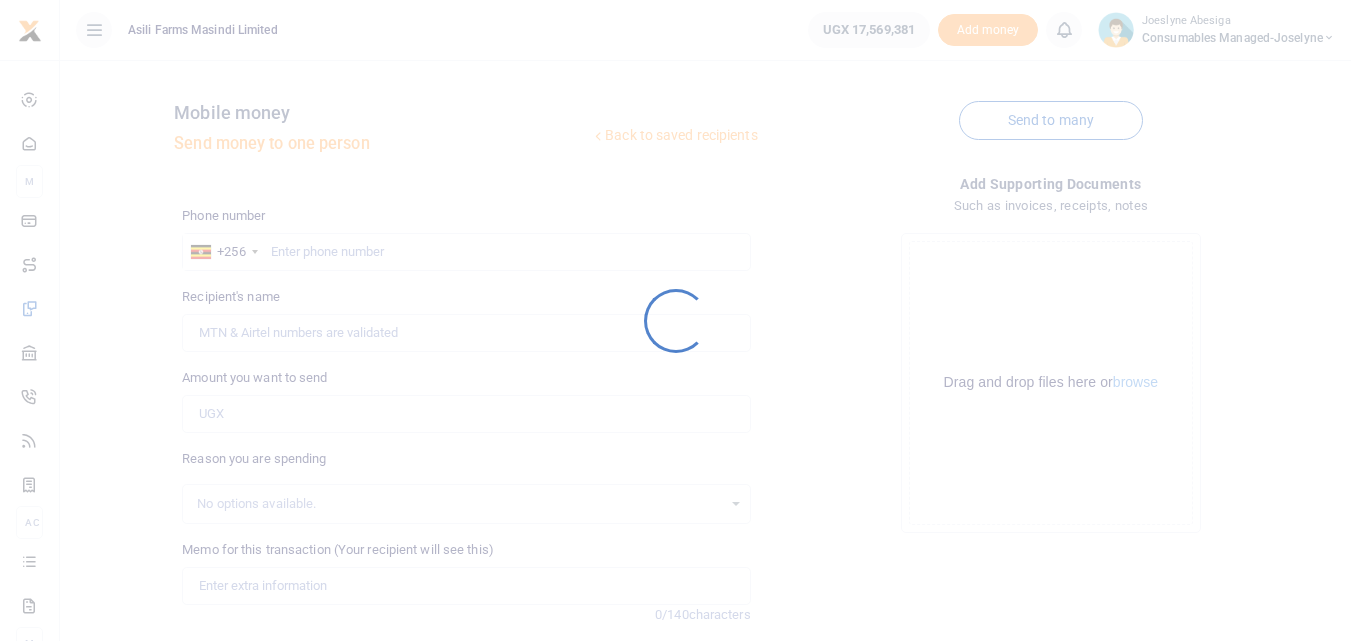 scroll, scrollTop: 136, scrollLeft: 0, axis: vertical 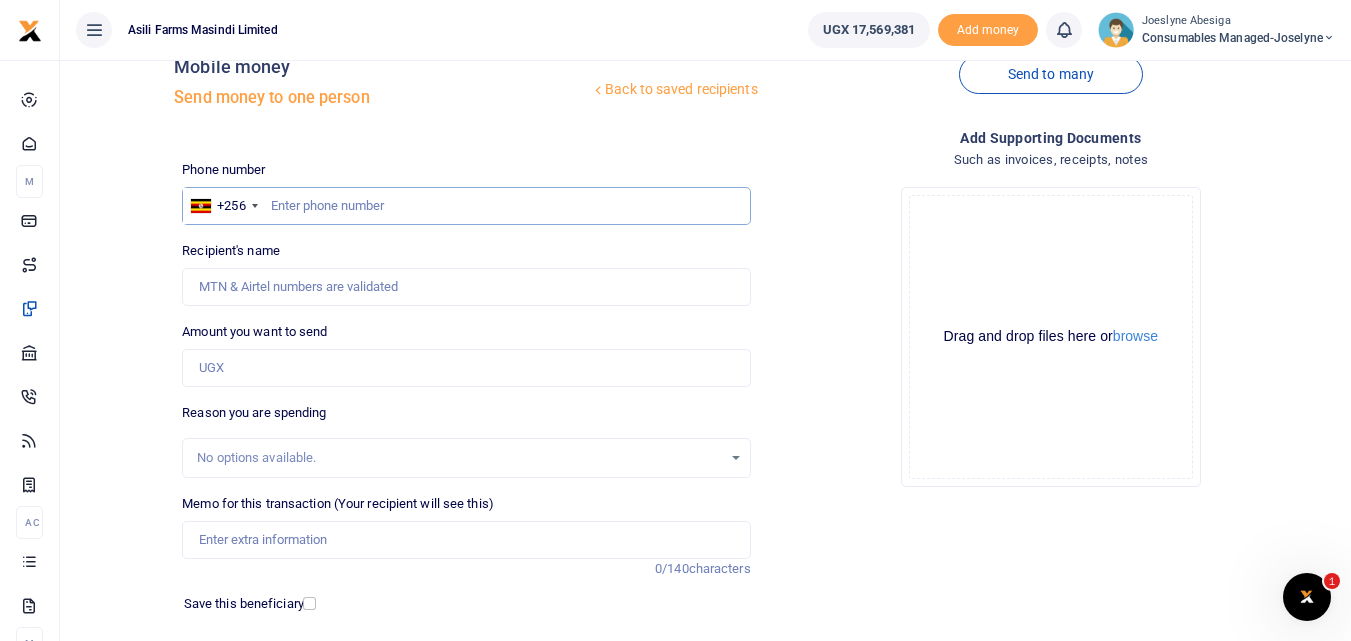 click at bounding box center (466, 206) 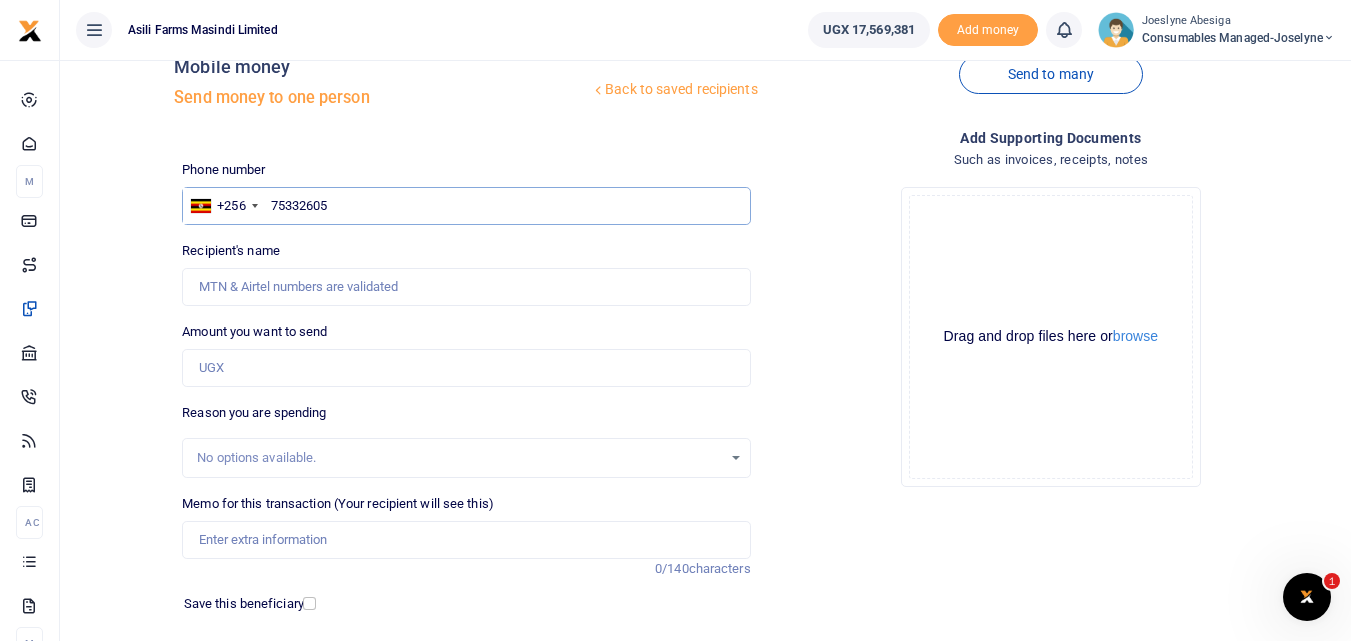 type on "75332605" 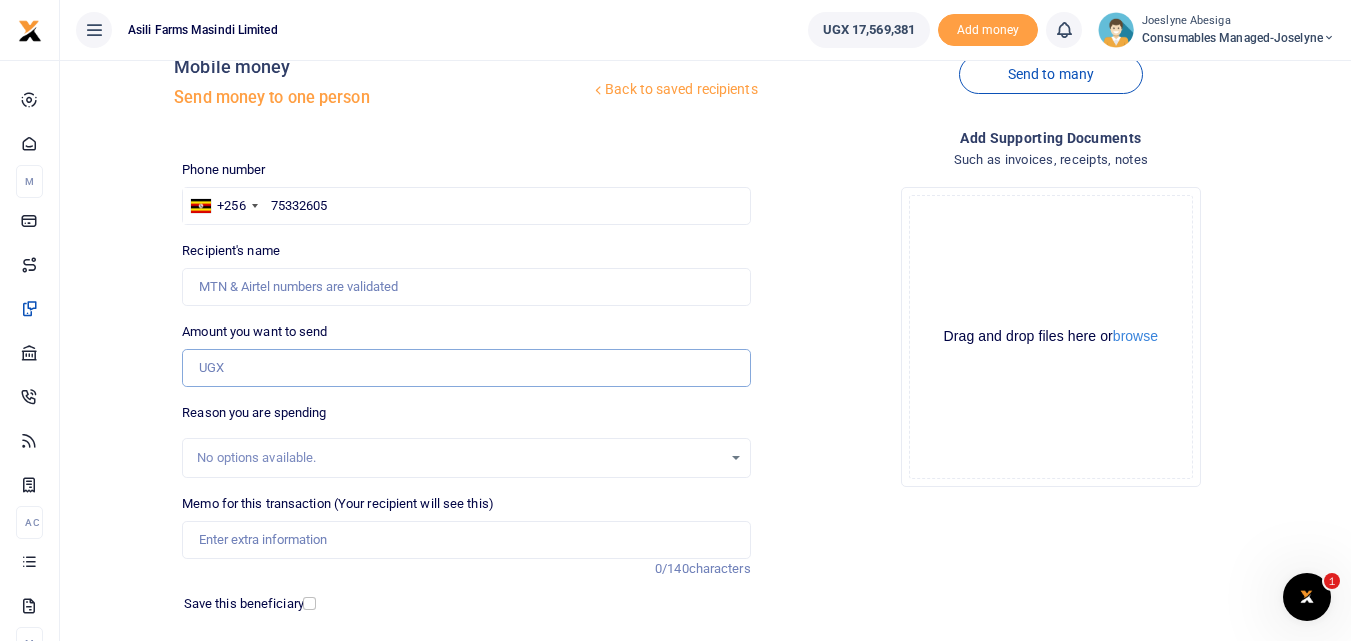click on "Amount you want to send" at bounding box center (466, 368) 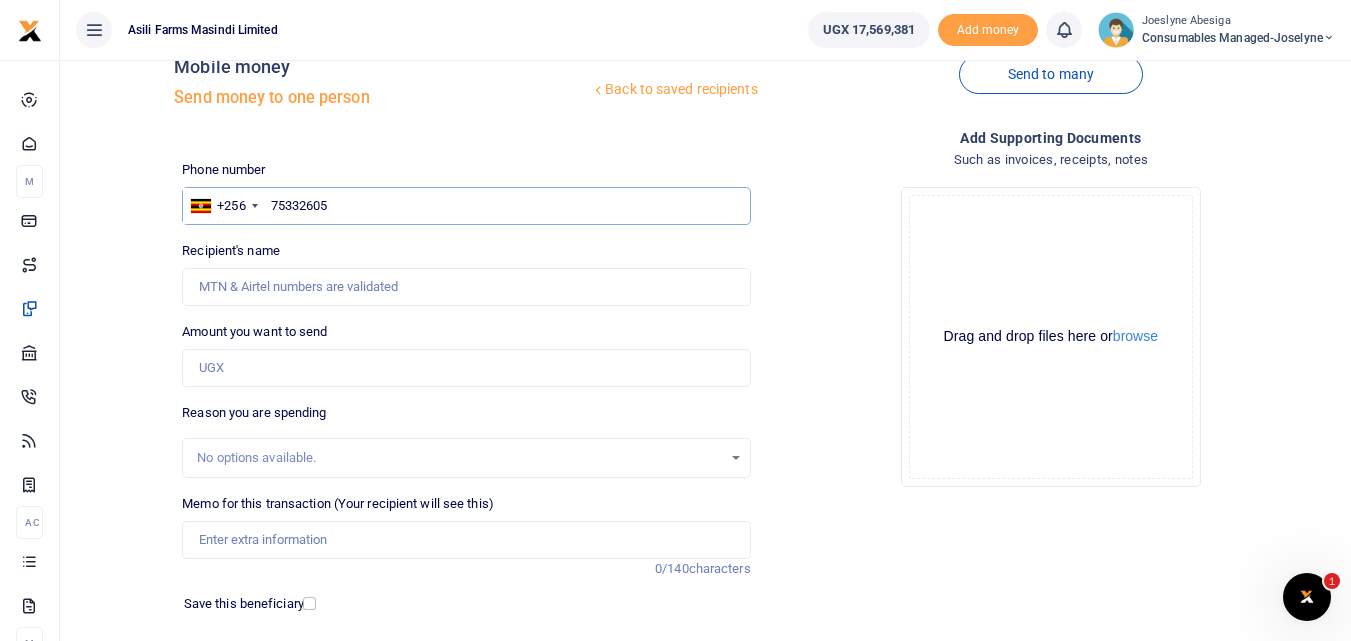 click on "75332605" at bounding box center (466, 206) 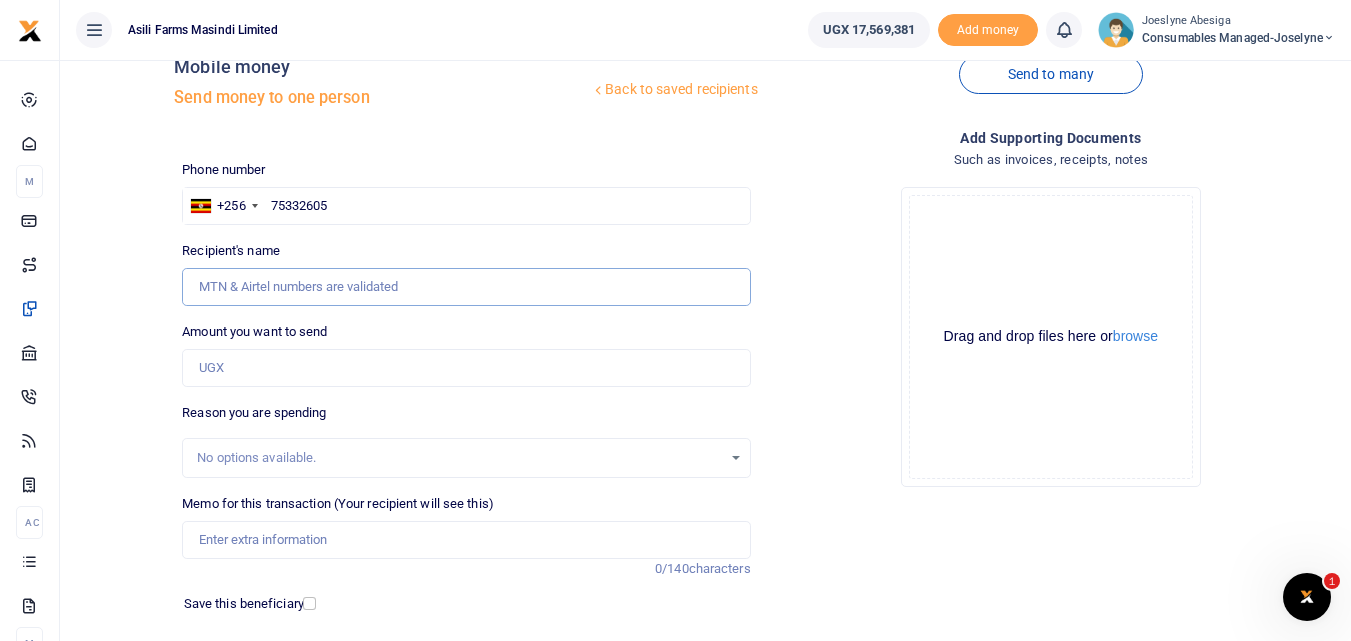 click on "Recipient's name" at bounding box center (466, 287) 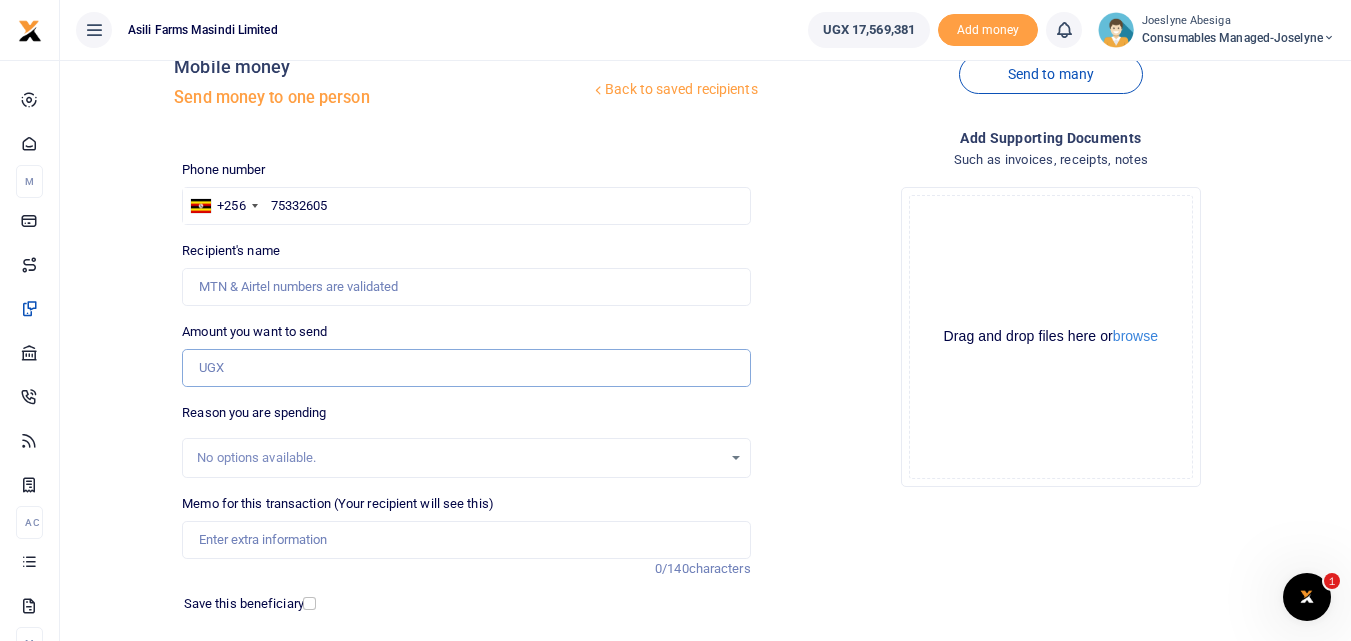 click on "Amount you want to send" at bounding box center [466, 368] 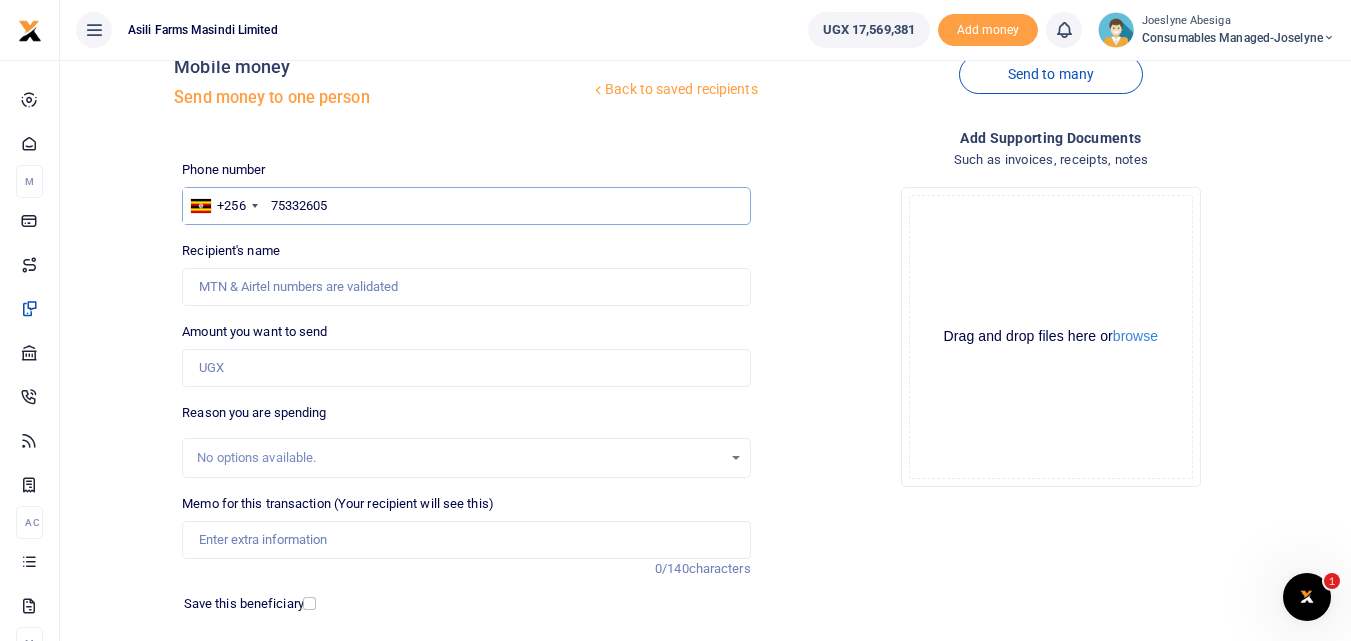click on "75332605" at bounding box center [466, 206] 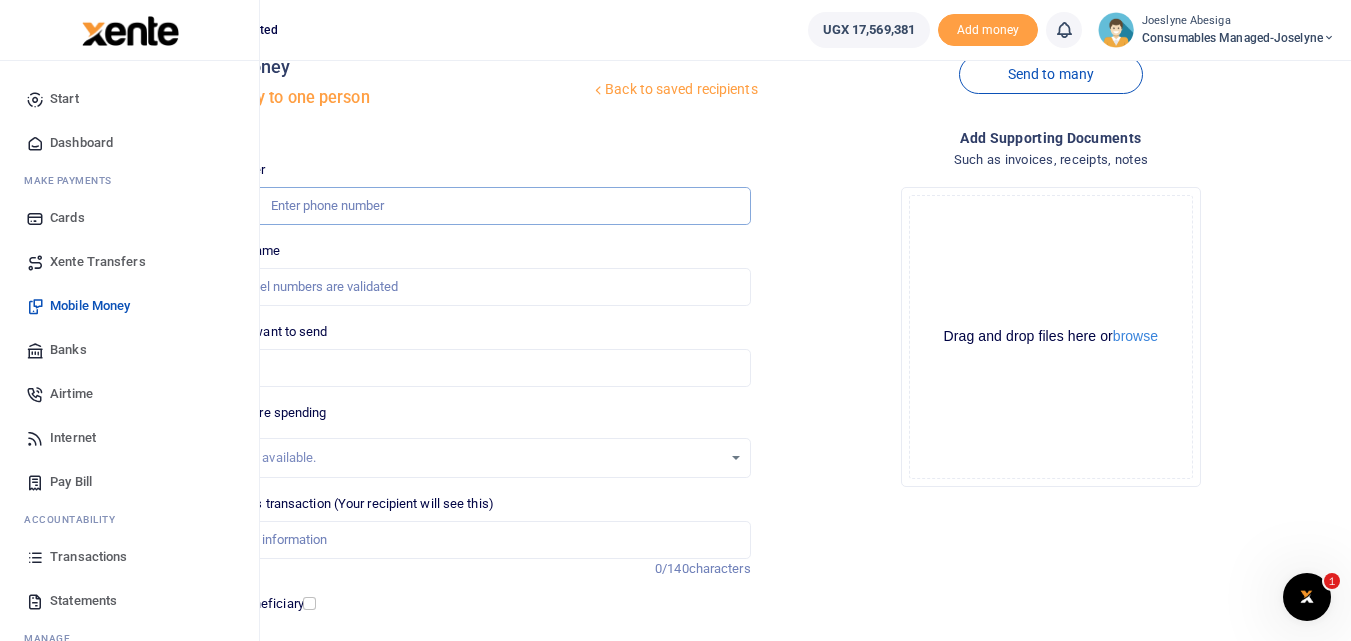 type 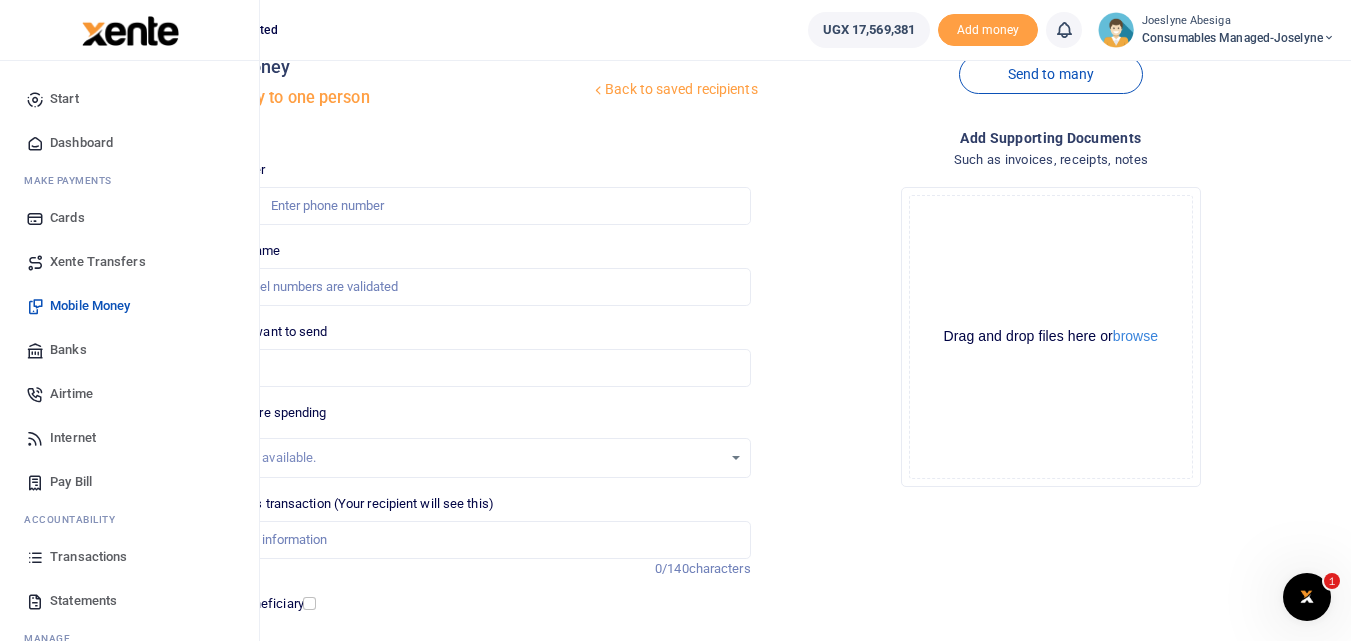 click on "Mobile Money" at bounding box center [90, 306] 